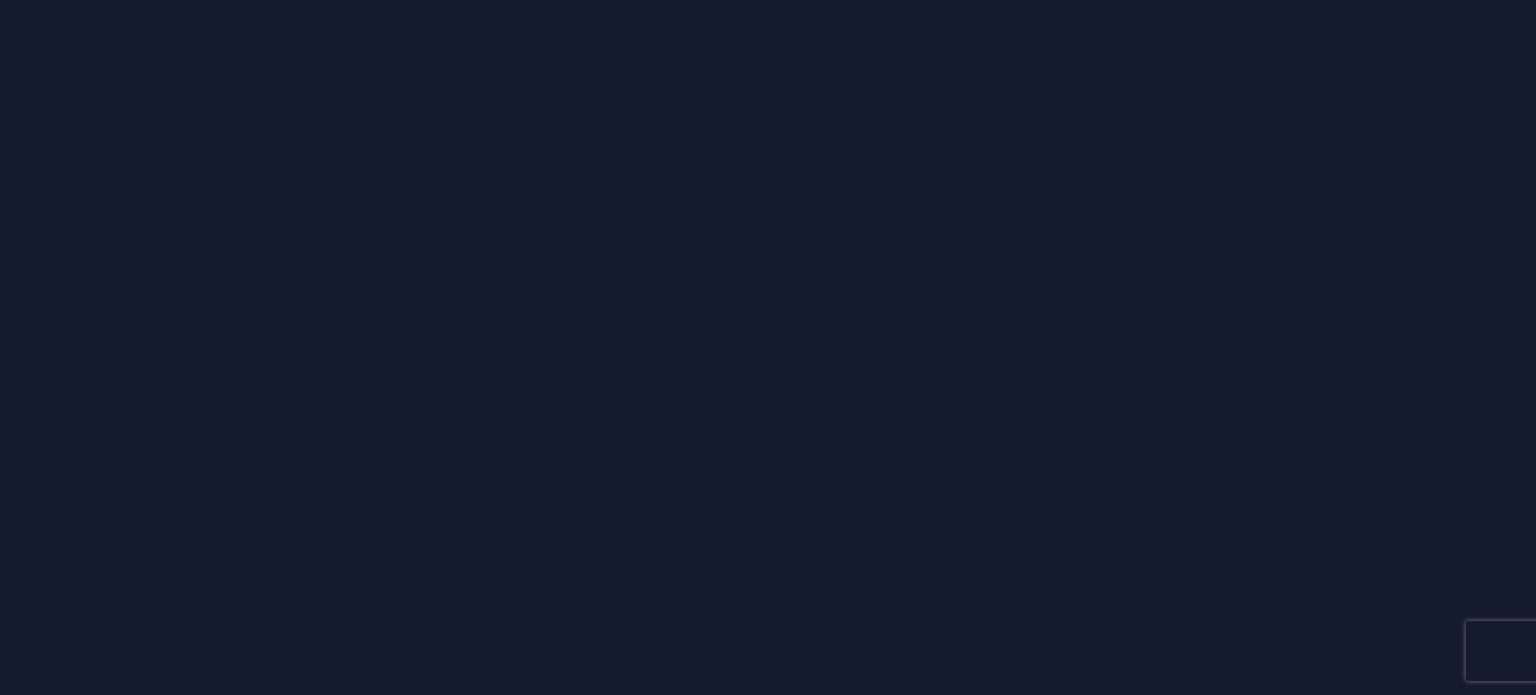 scroll, scrollTop: 0, scrollLeft: 0, axis: both 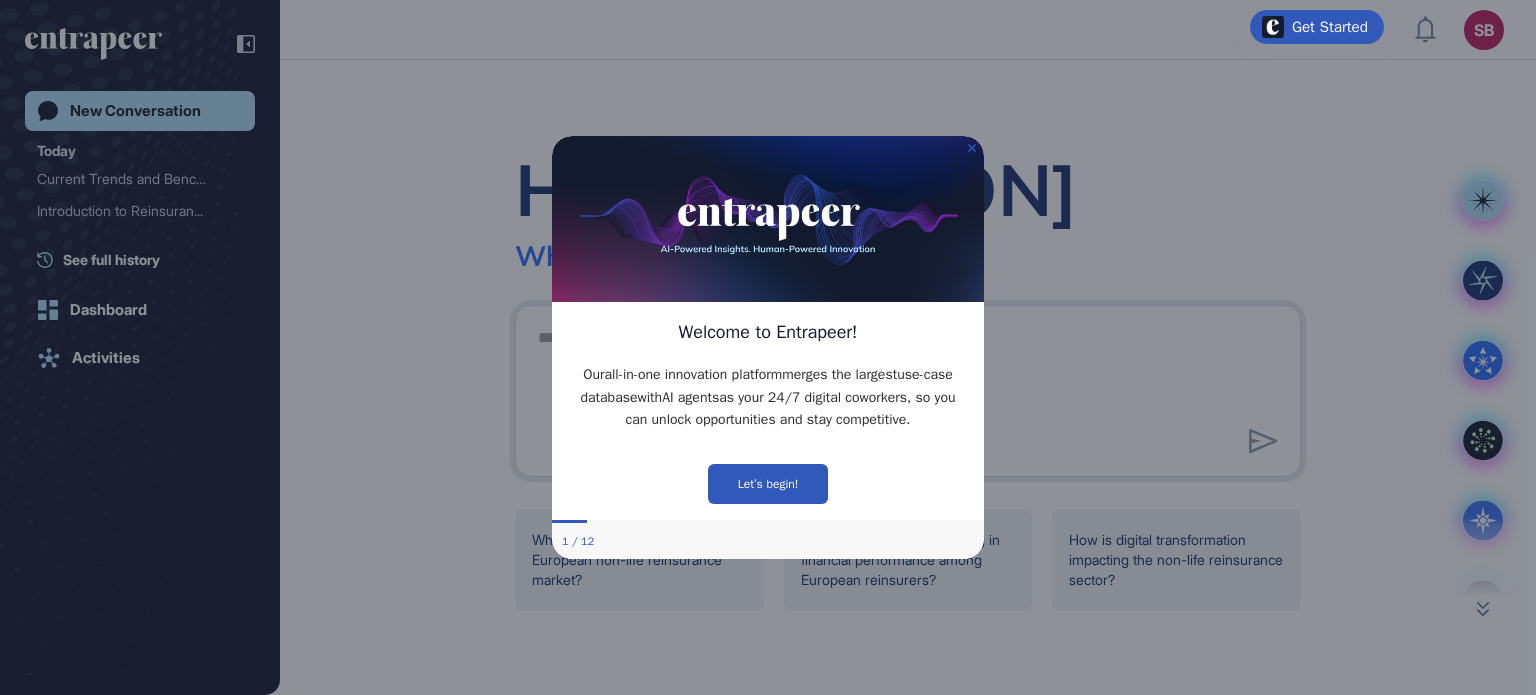 click 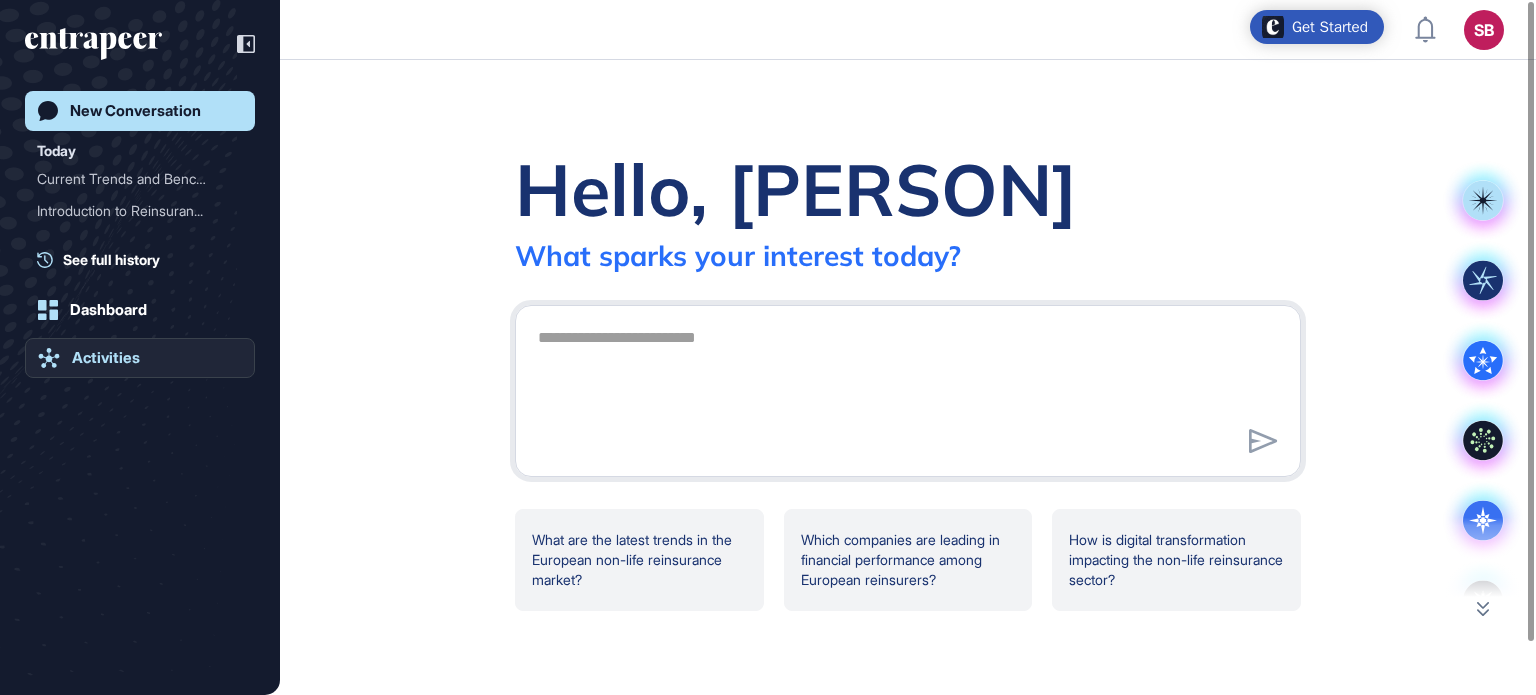 click on "Activities" 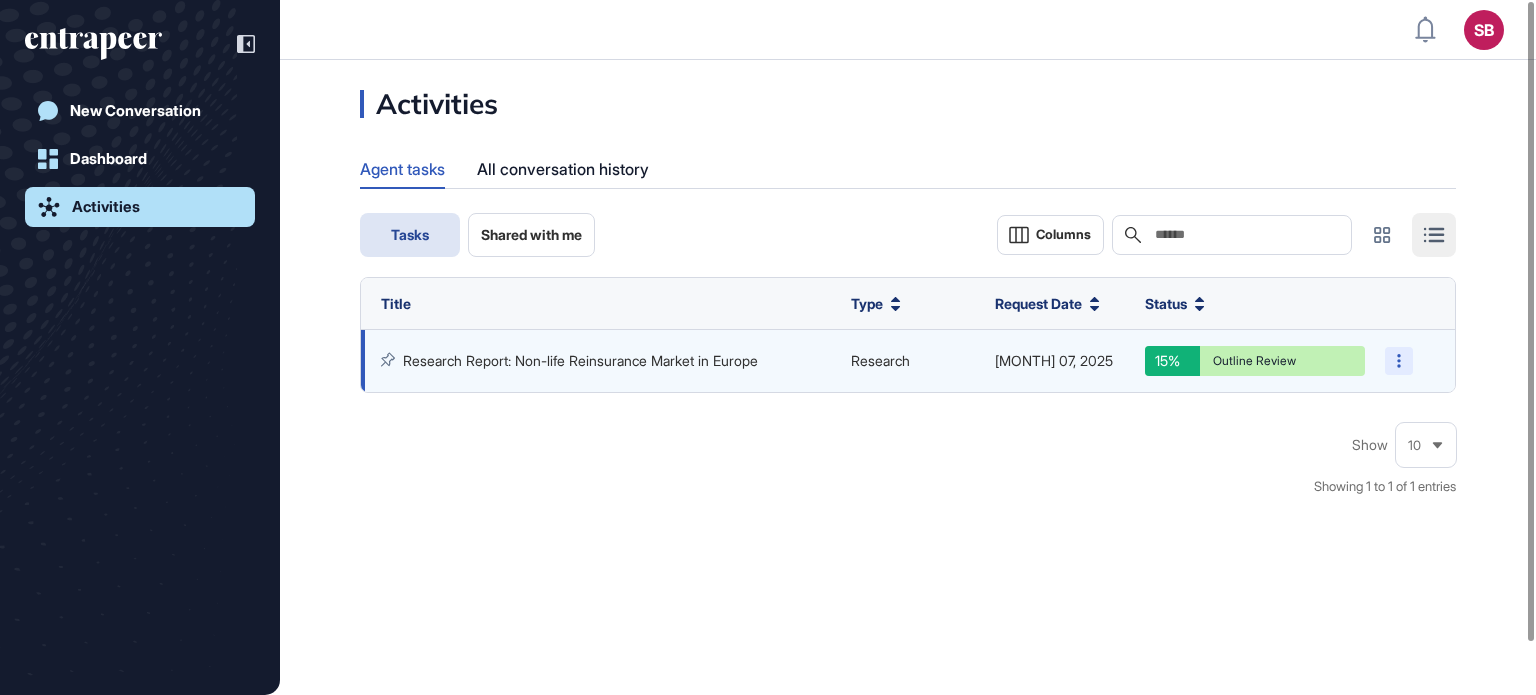 click 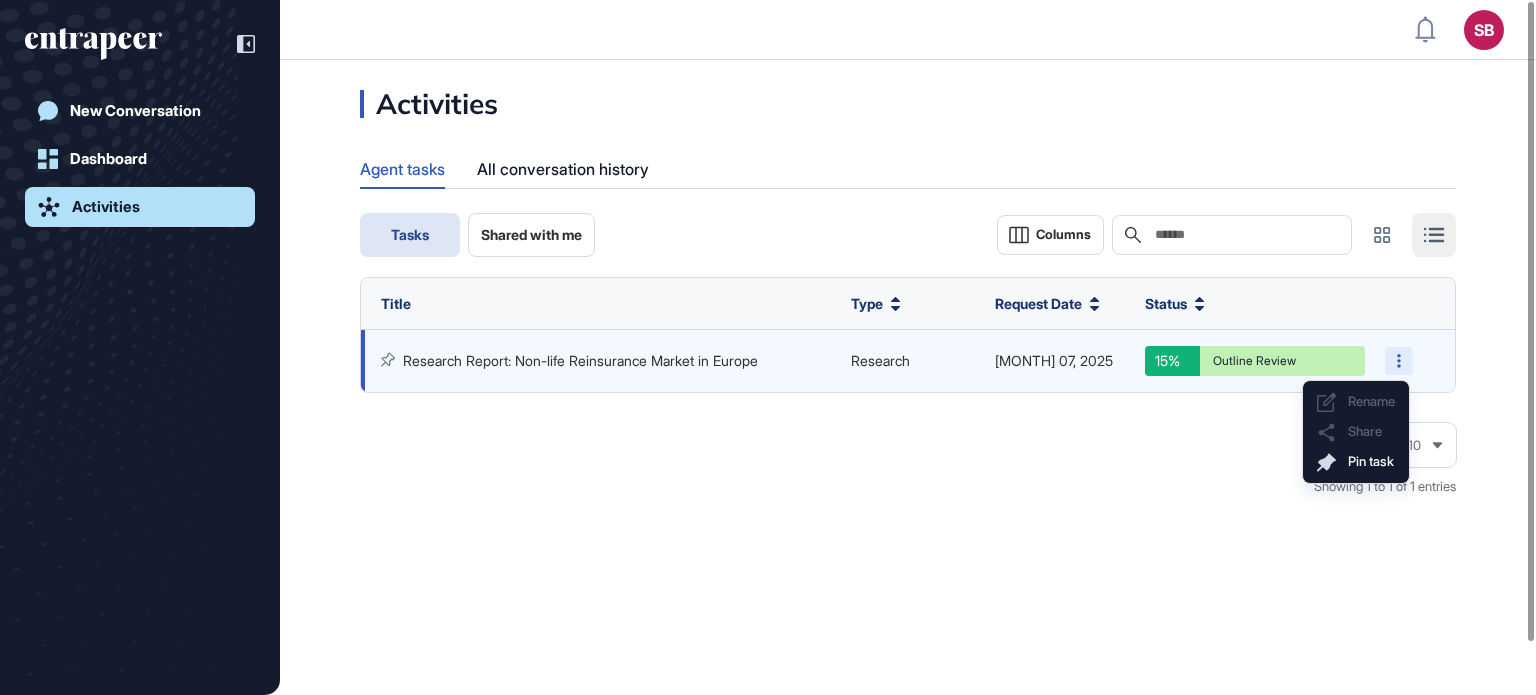click 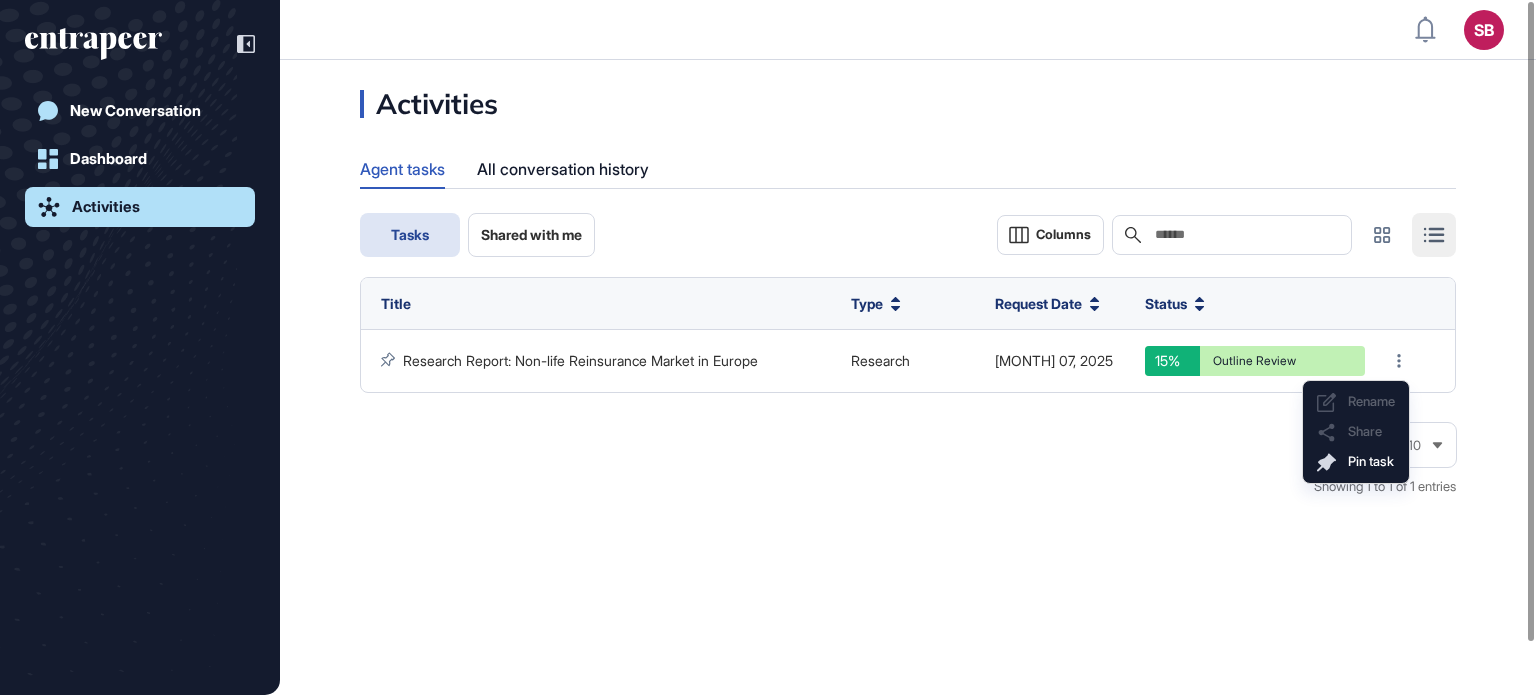 click on "Show 10 Showing 1 to 1 of 1 entries" at bounding box center [908, 471] 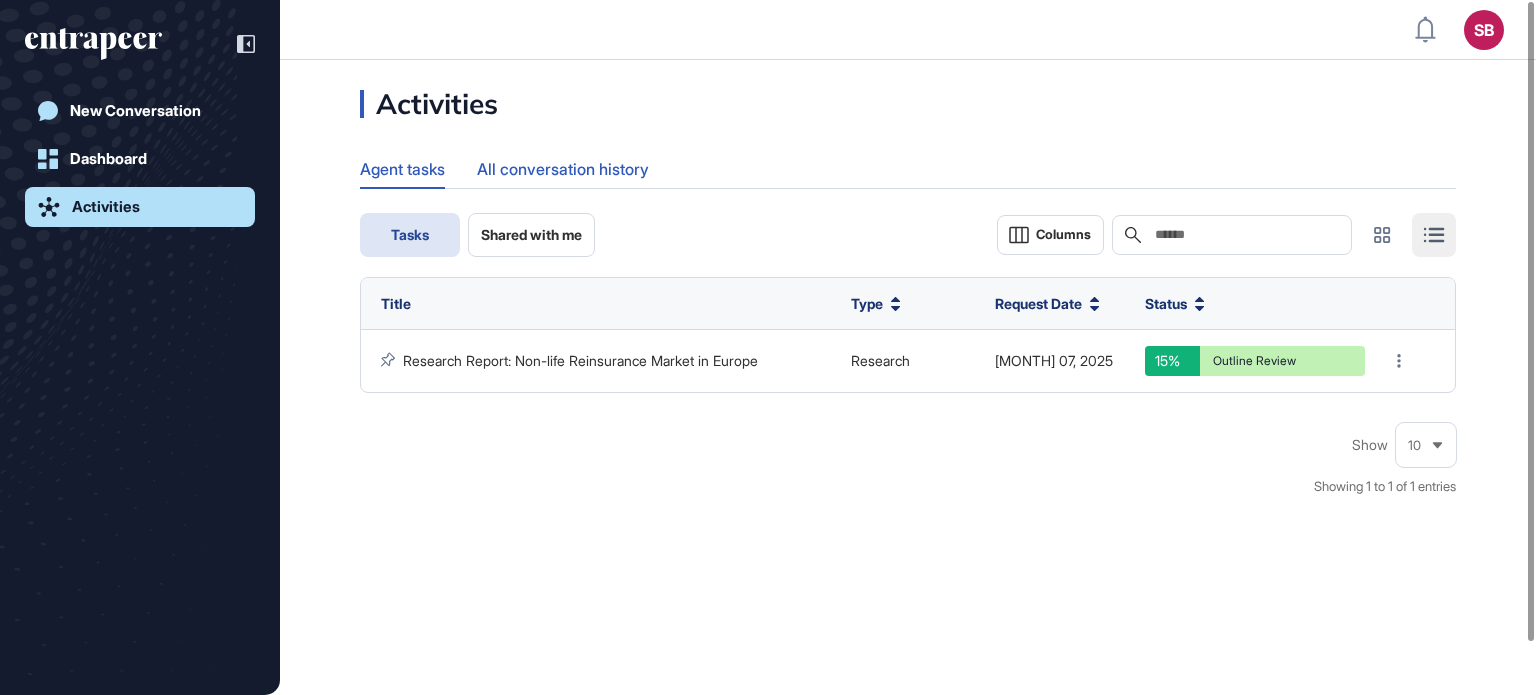click on "All conversation history" at bounding box center [563, 169] 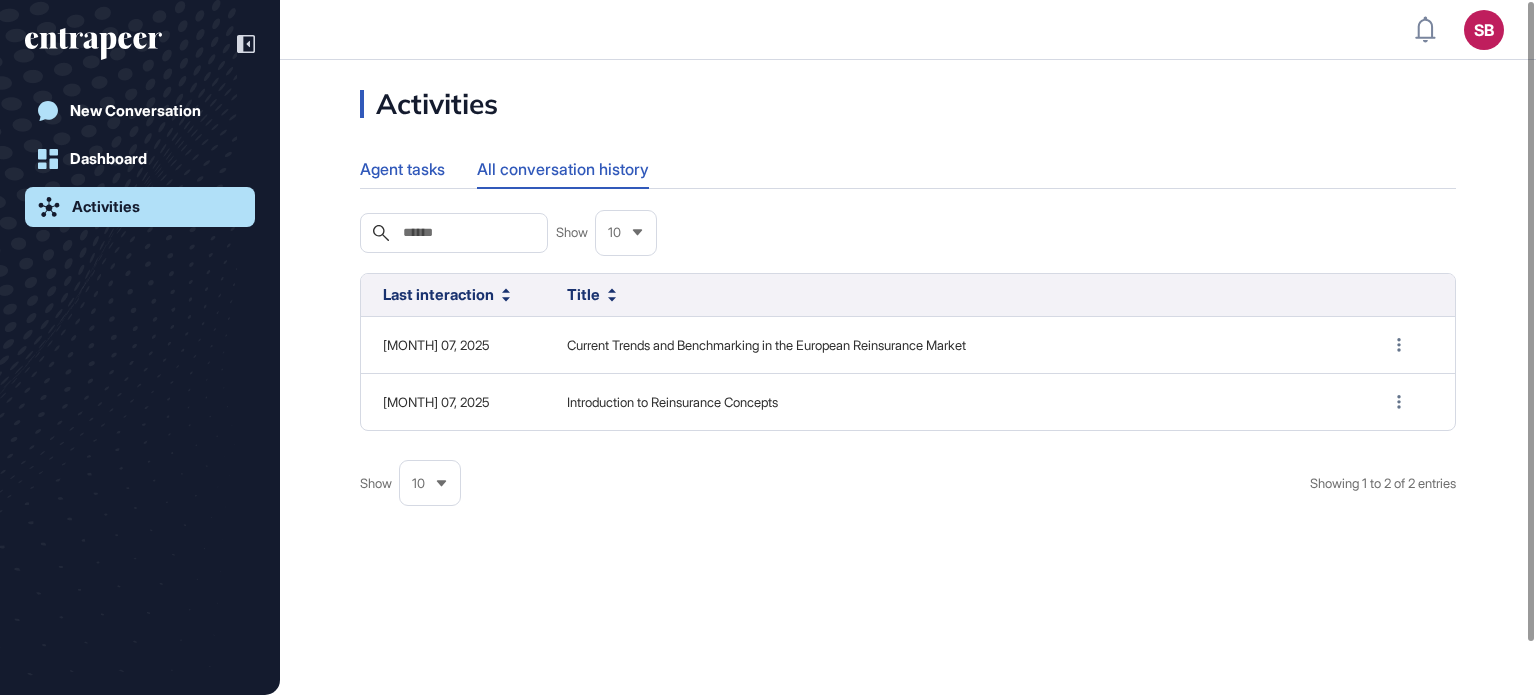 click on "Agent tasks" at bounding box center [402, 169] 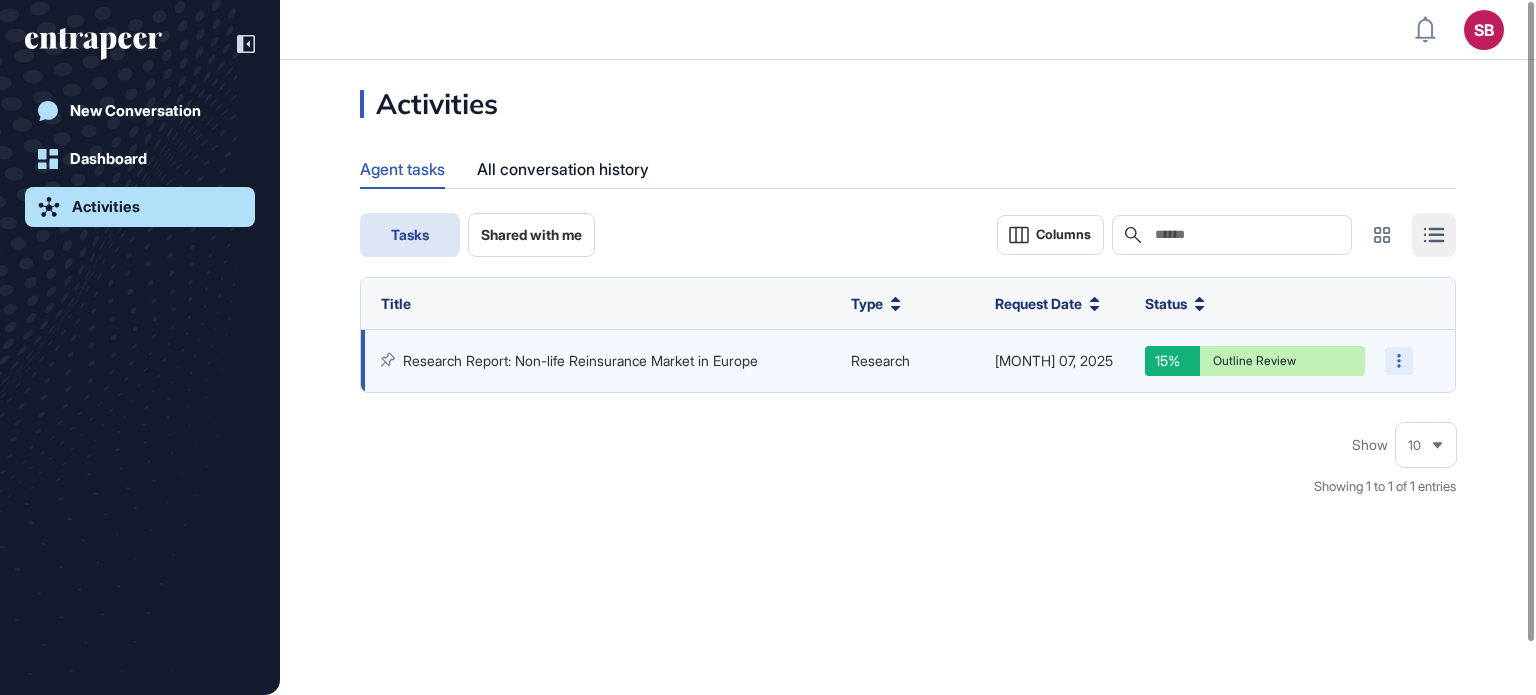 click 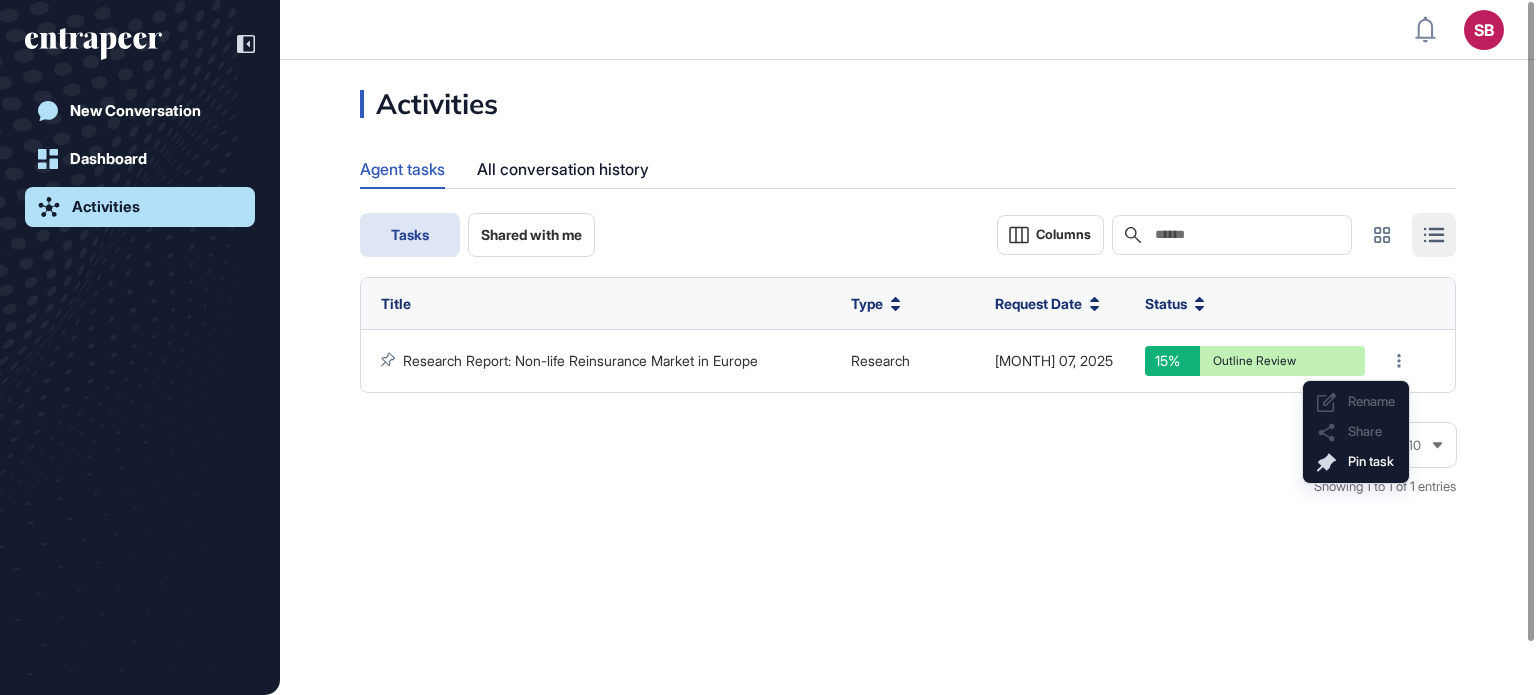 click on "Activities" at bounding box center [106, 207] 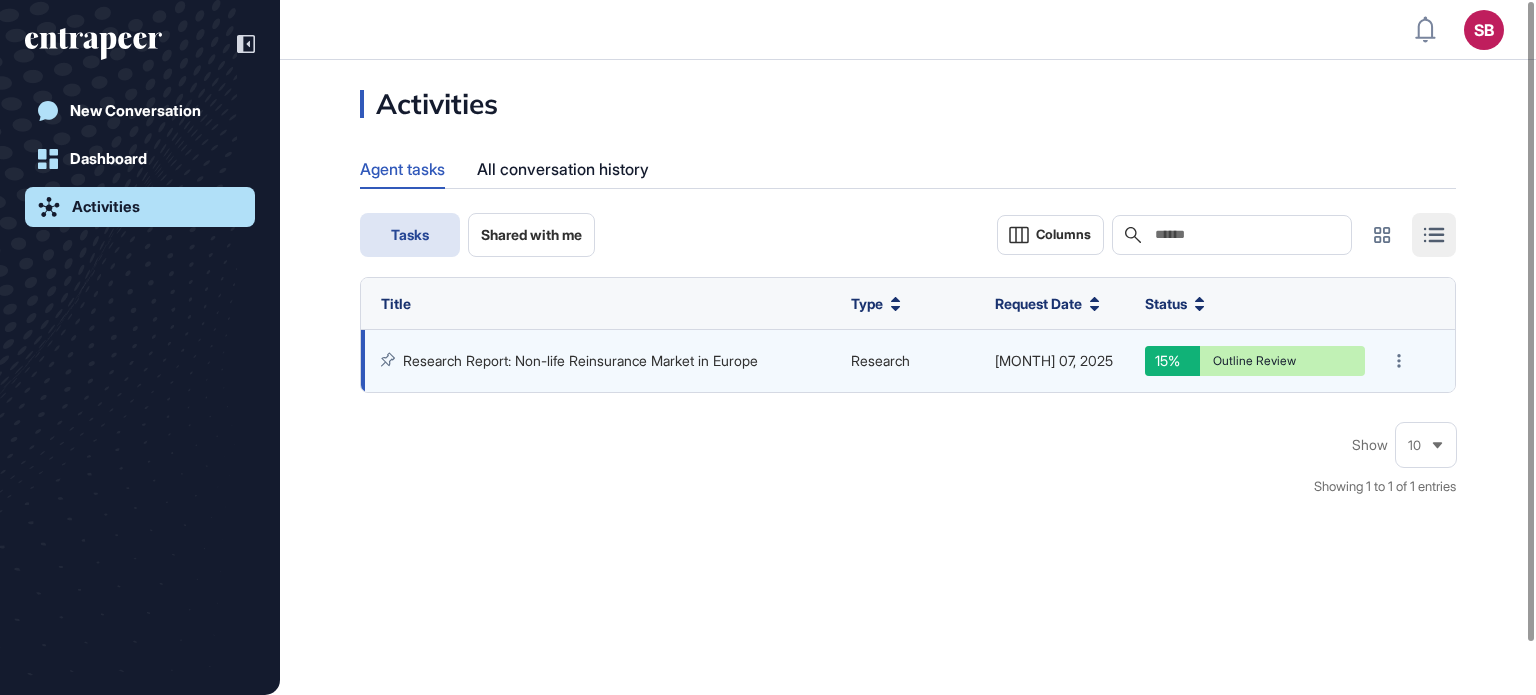 click on "Outline Review" at bounding box center [1255, 361] 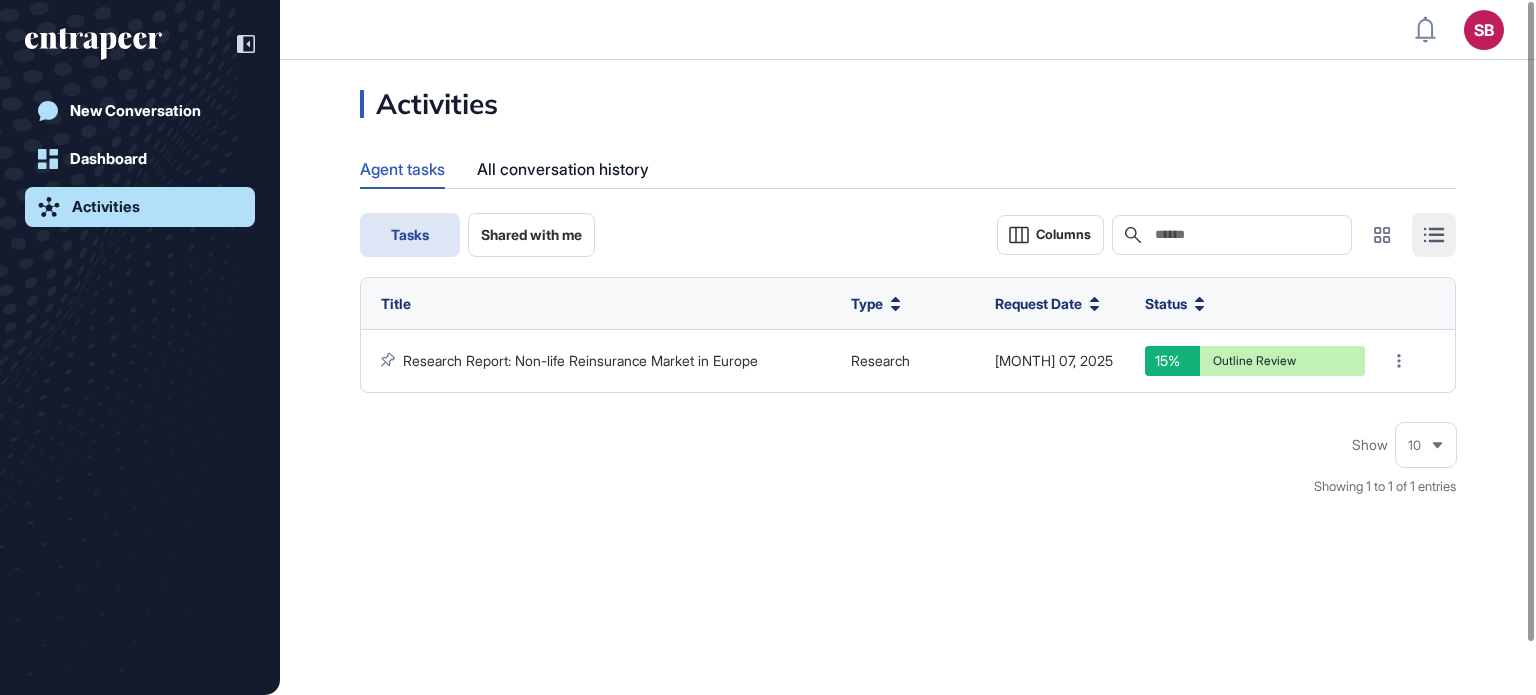 click on "Activities Agent tasks All conversation history Tasks Shared with me Columns Search Title Type Request Date Status Research Report: Non-life Reinsurance Market in Europe Research [MONTH] 07, 2025 15% Outline Review Show 10 Showing 1 to 1 of 1 entries Choose collection Create new collection Finance & Banking Social media analysis Automotive industry research Emerging trends Creative" at bounding box center [908, 303] 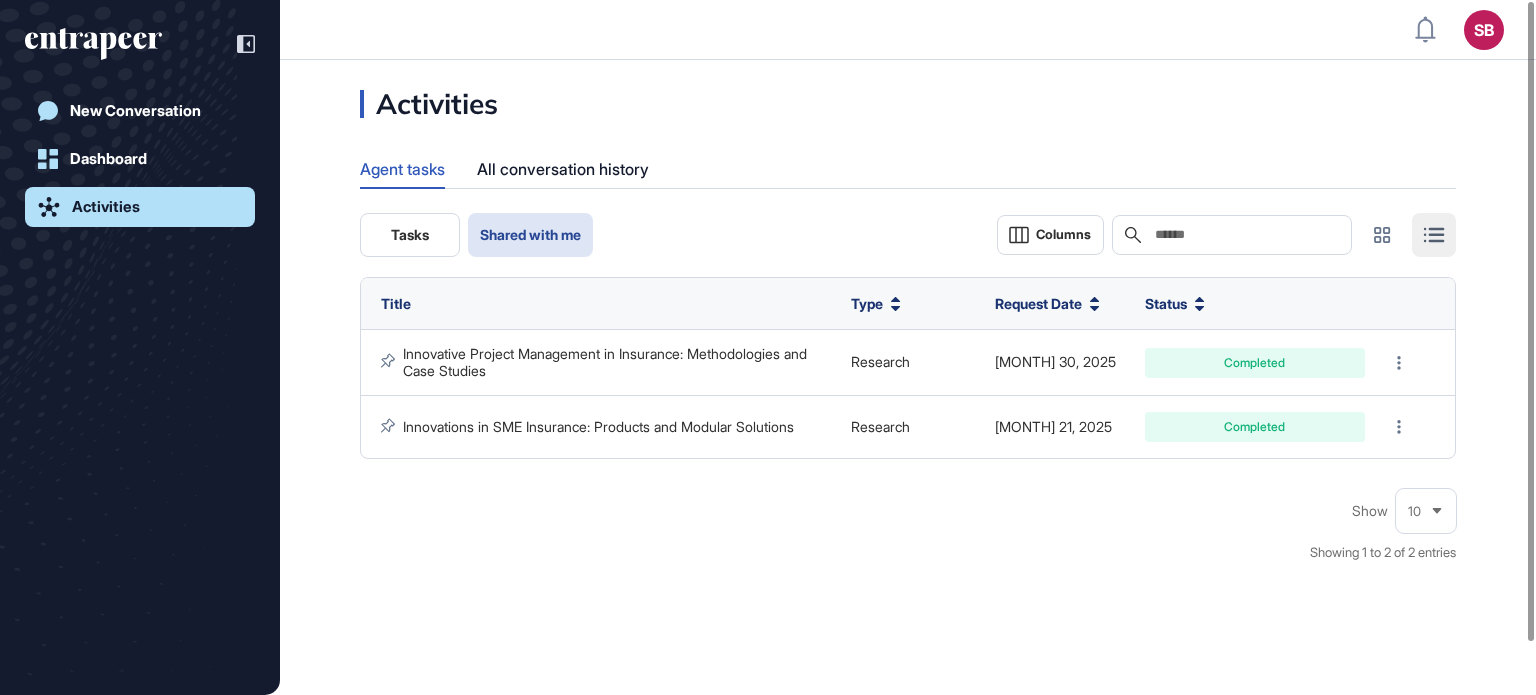 click on "Tasks" at bounding box center (410, 235) 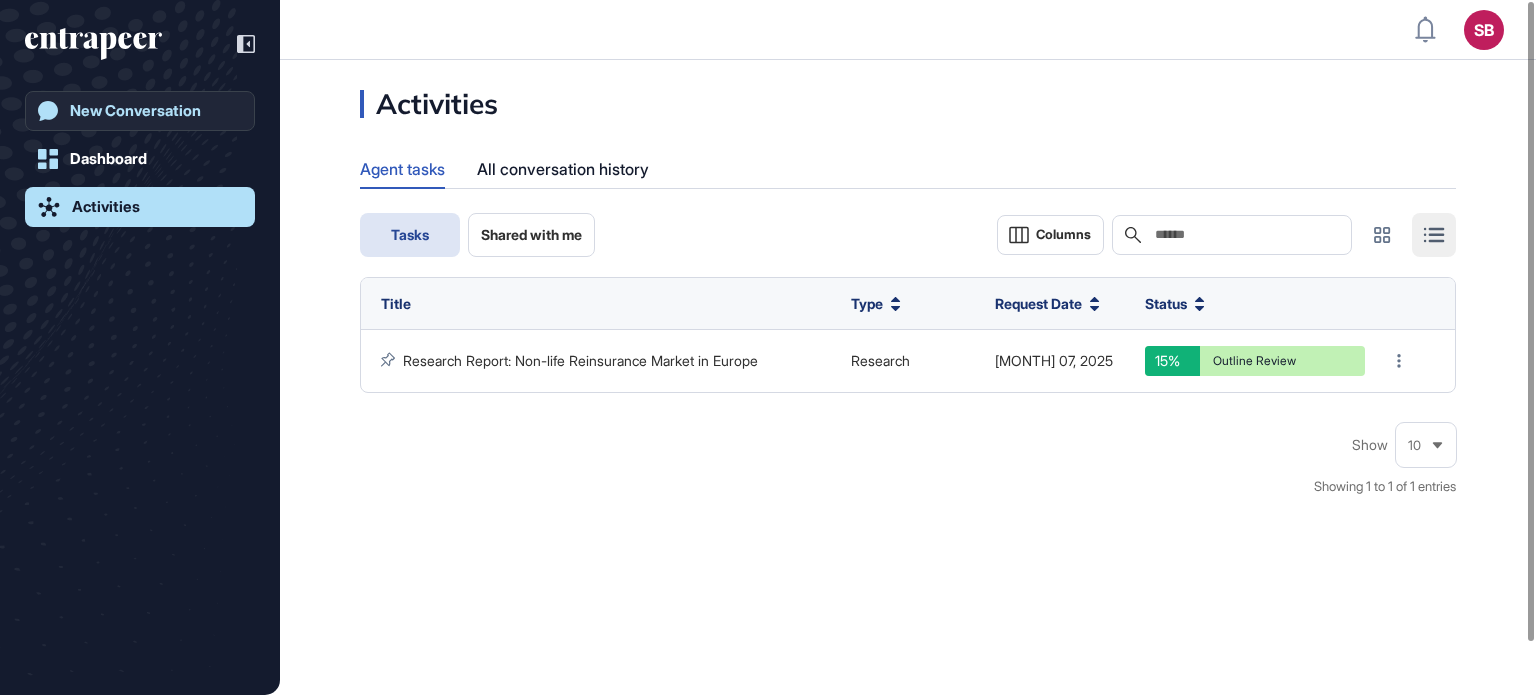 click on "New Conversation" at bounding box center (135, 111) 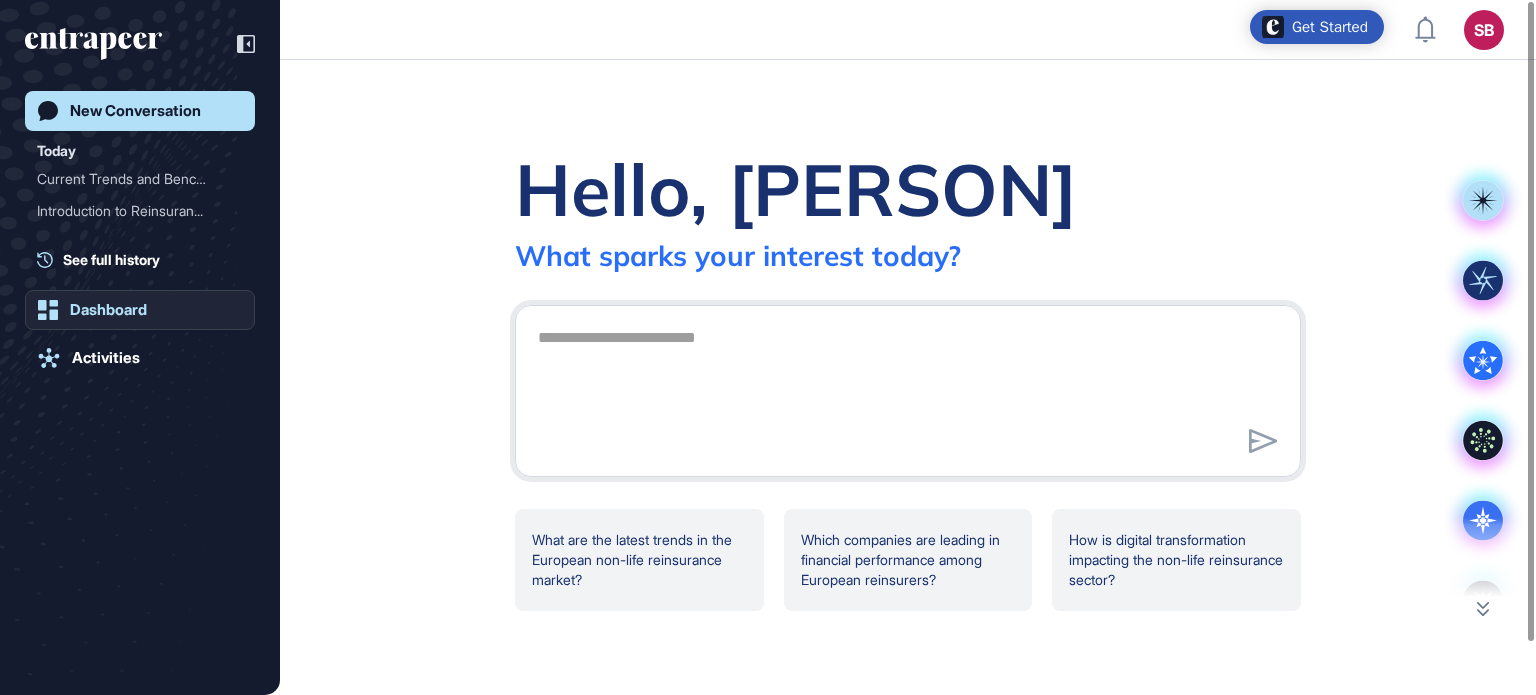 click on "Dashboard" 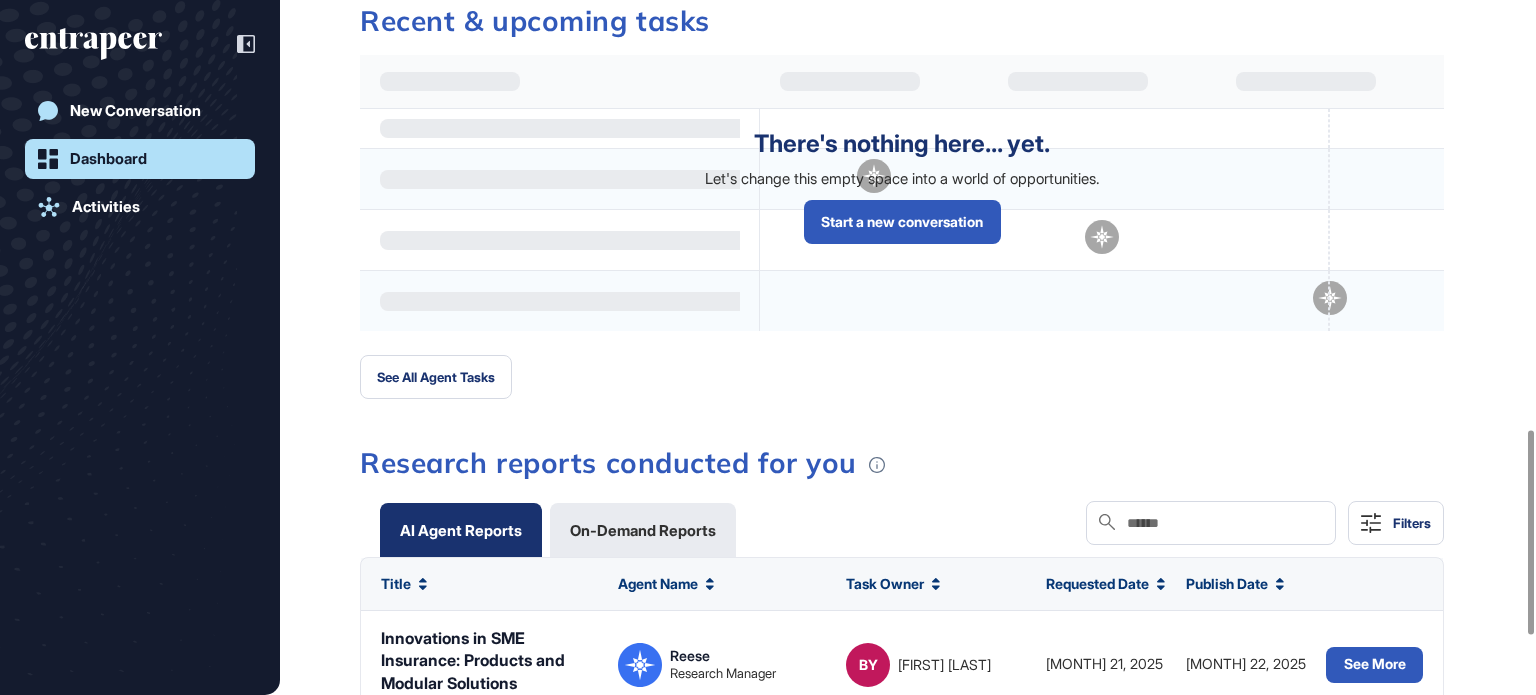 scroll, scrollTop: 1661, scrollLeft: 0, axis: vertical 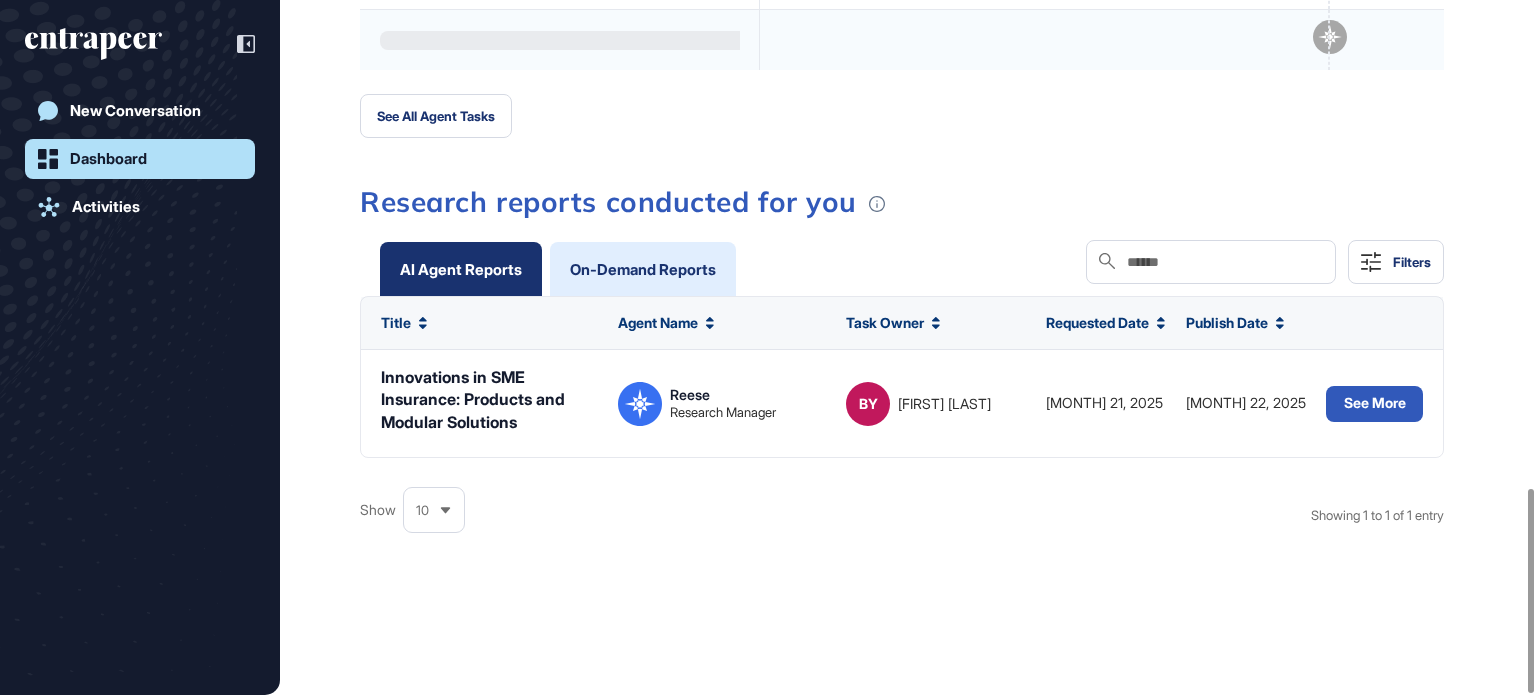 click on "On-Demand Reports" at bounding box center [643, 269] 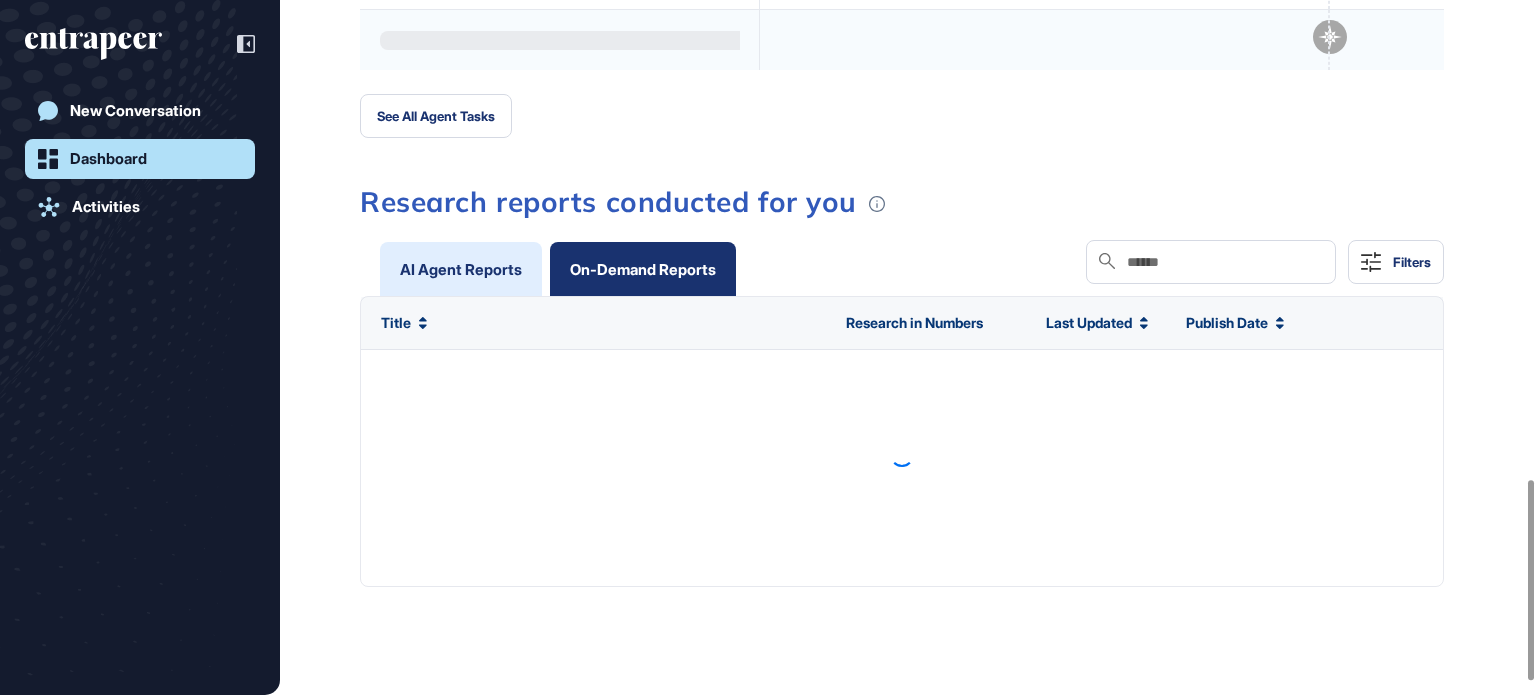 scroll, scrollTop: 1764, scrollLeft: 0, axis: vertical 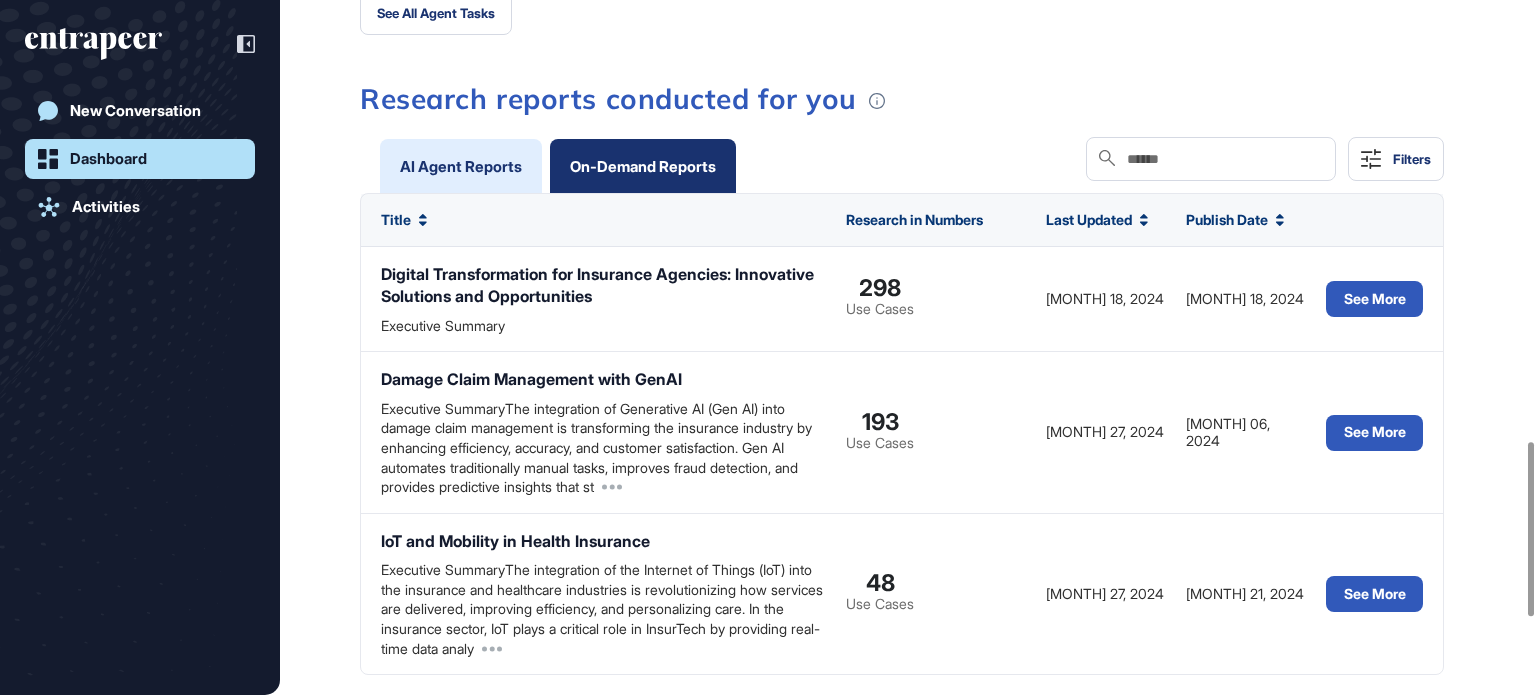 click on "AI Agent Reports" at bounding box center [461, 166] 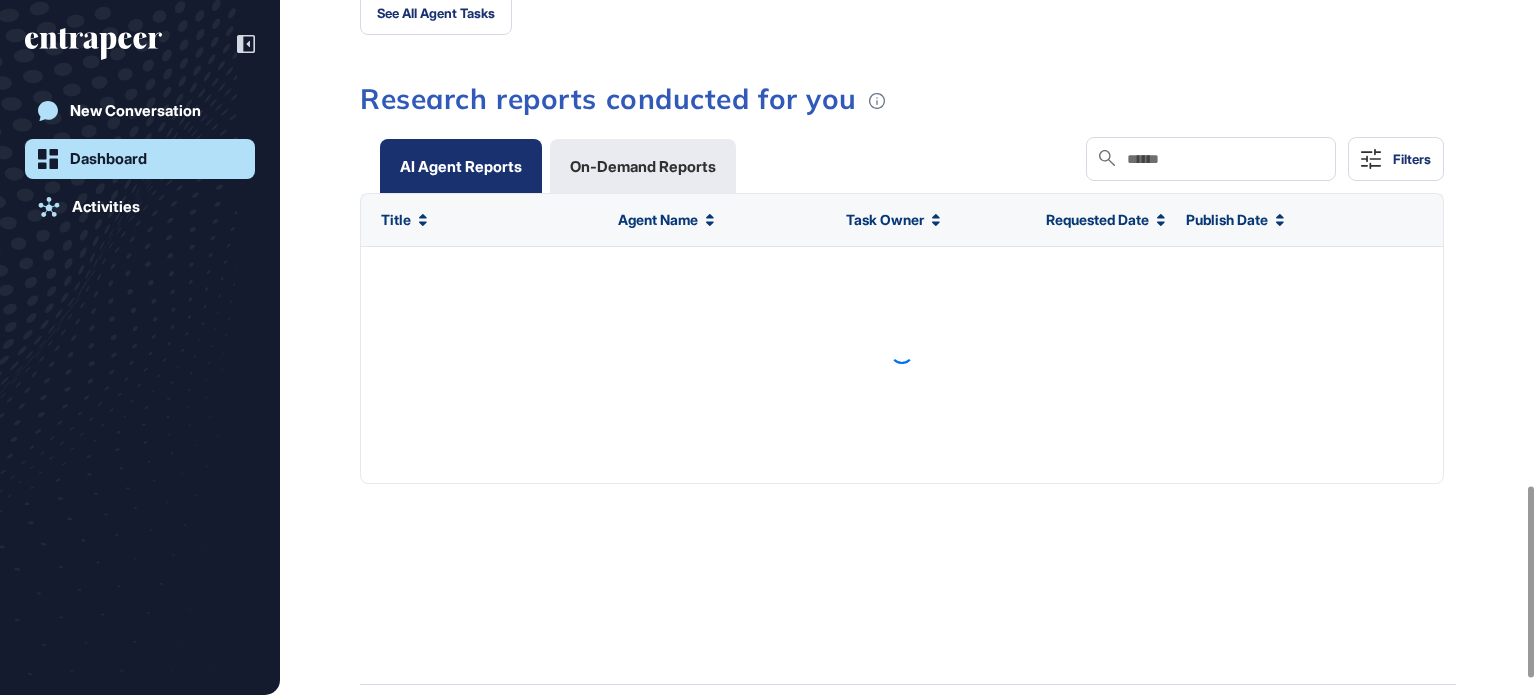 scroll, scrollTop: 1764, scrollLeft: 0, axis: vertical 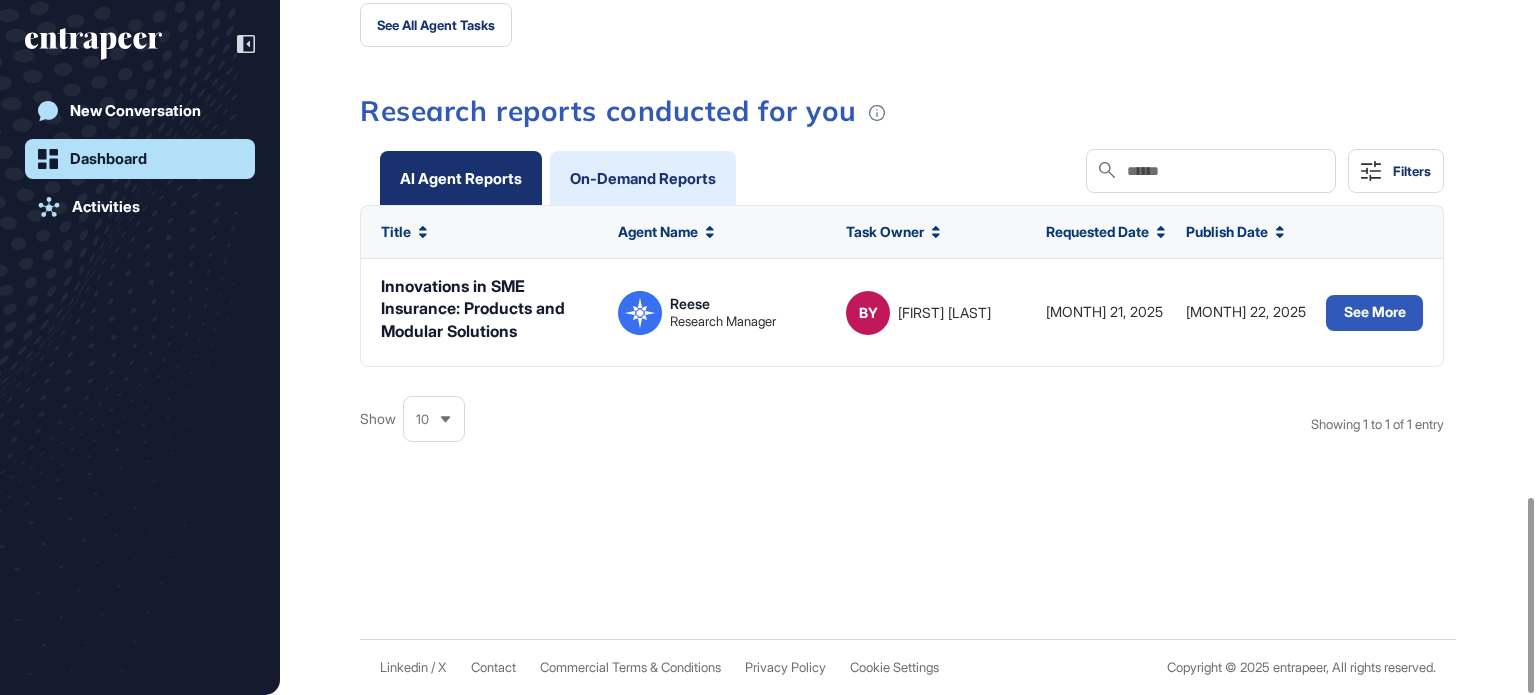click on "On-Demand Reports" at bounding box center [643, 178] 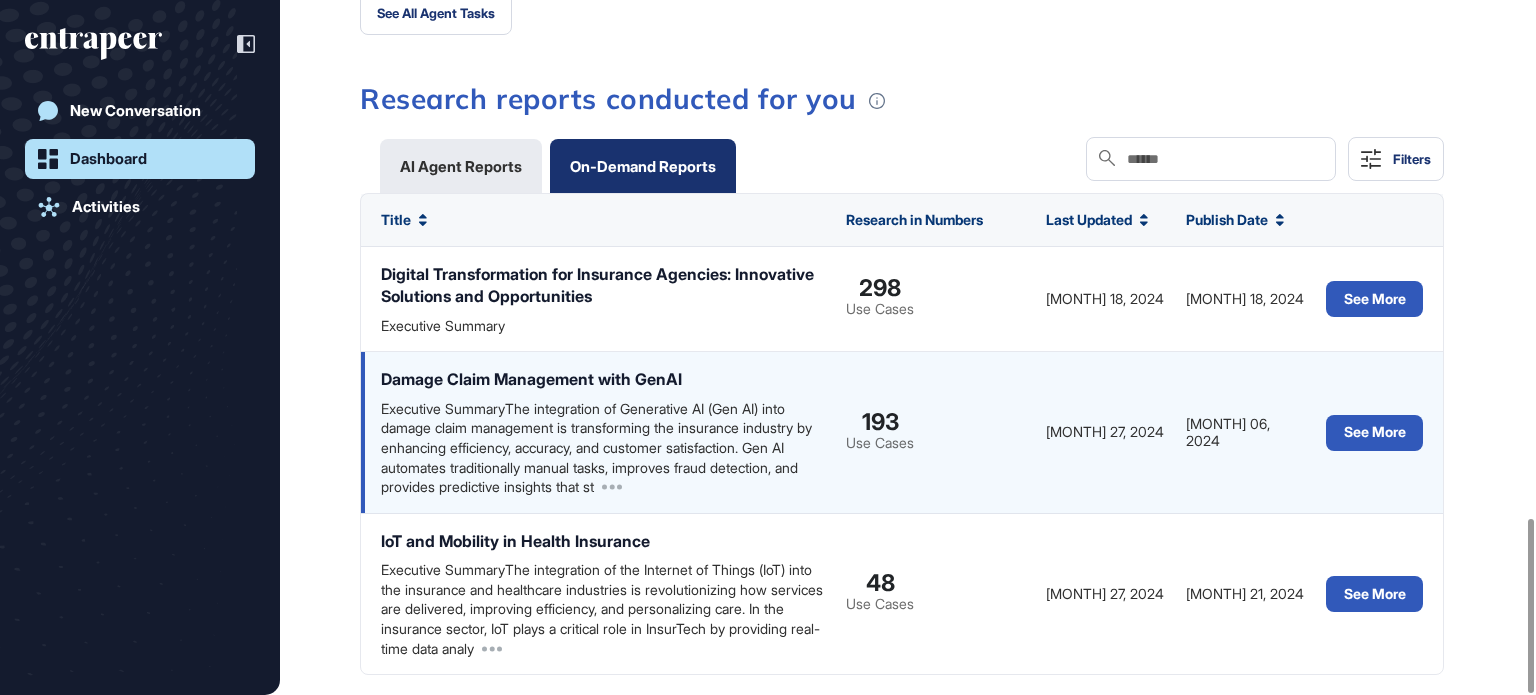scroll, scrollTop: 2072, scrollLeft: 0, axis: vertical 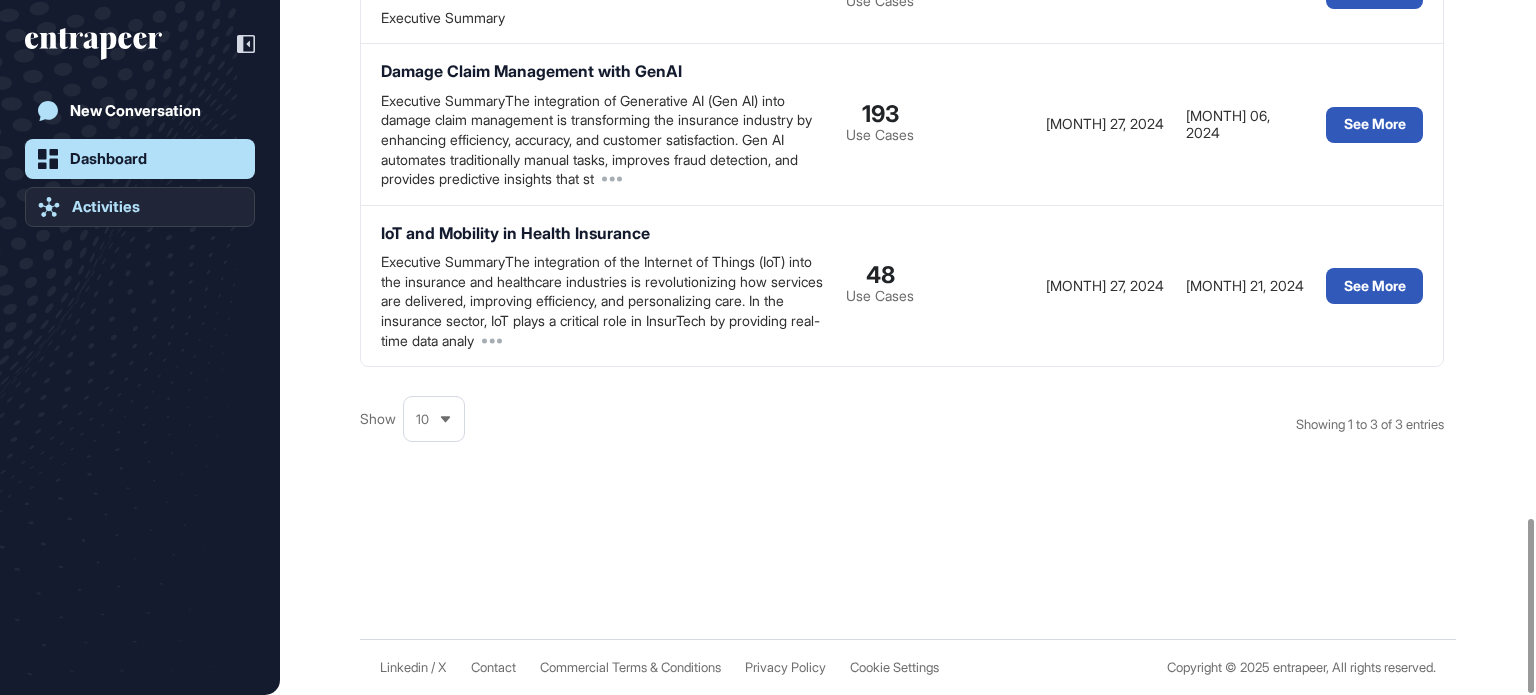 click on "Activities" 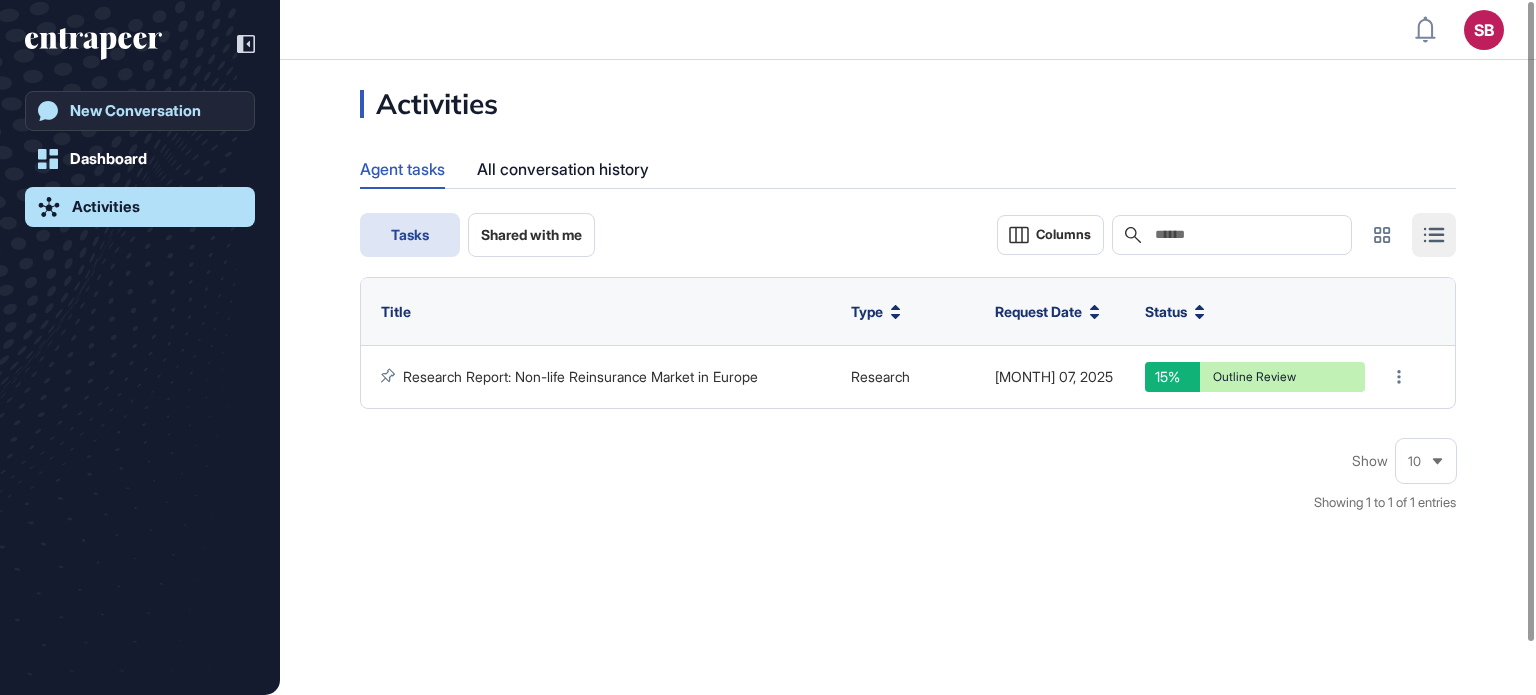 click on "New Conversation" at bounding box center (135, 111) 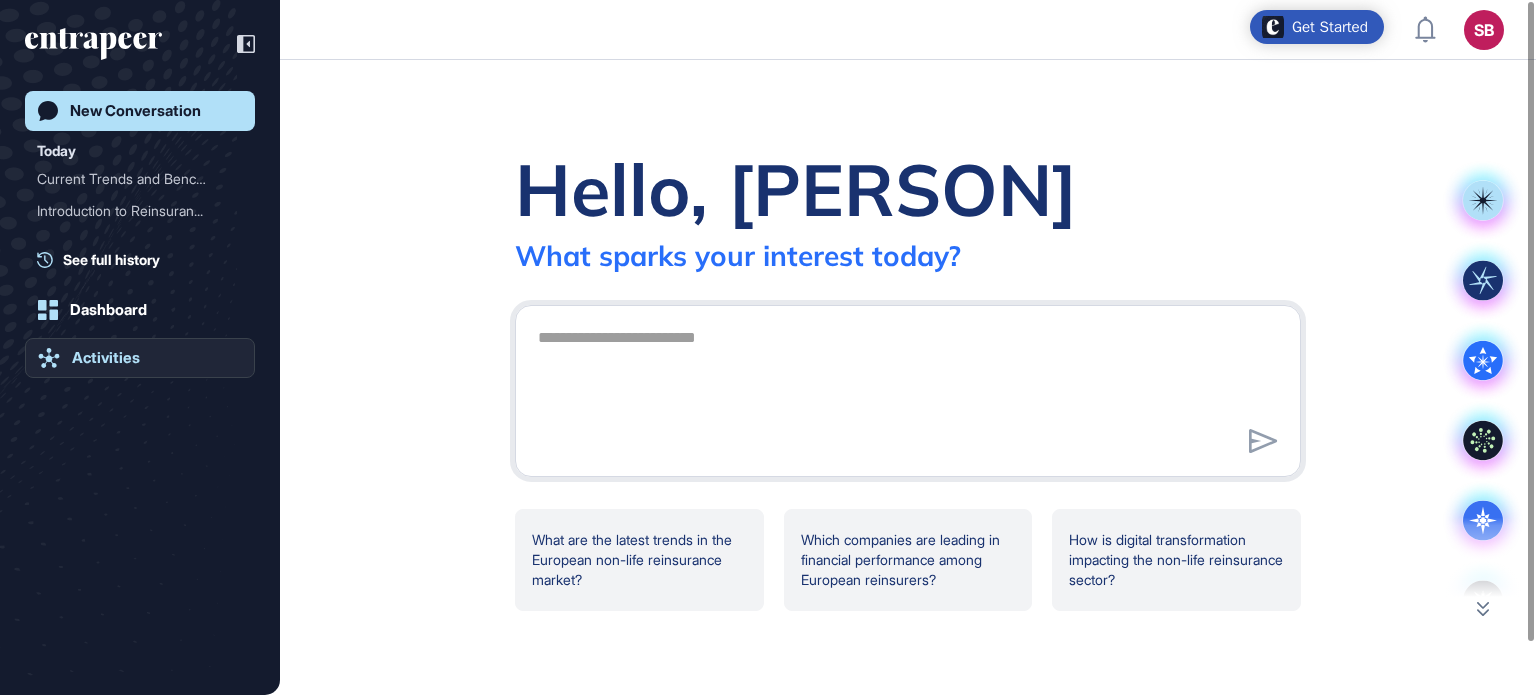 click on "Activities" at bounding box center [106, 358] 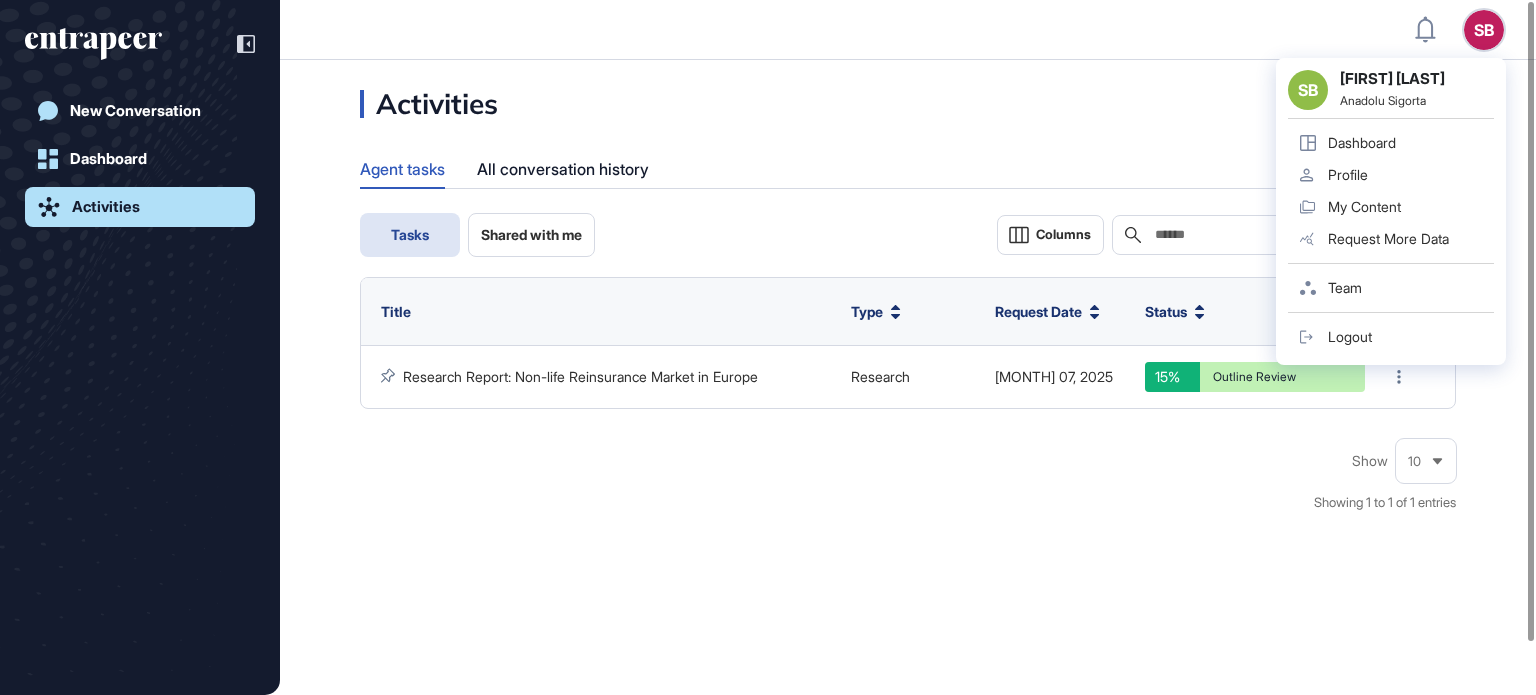 click on "[INITIALS] [INITIALS] [FIRST] [LAST] Dashboard Profile My Content Request More Data Team Logout" at bounding box center (1484, 30) 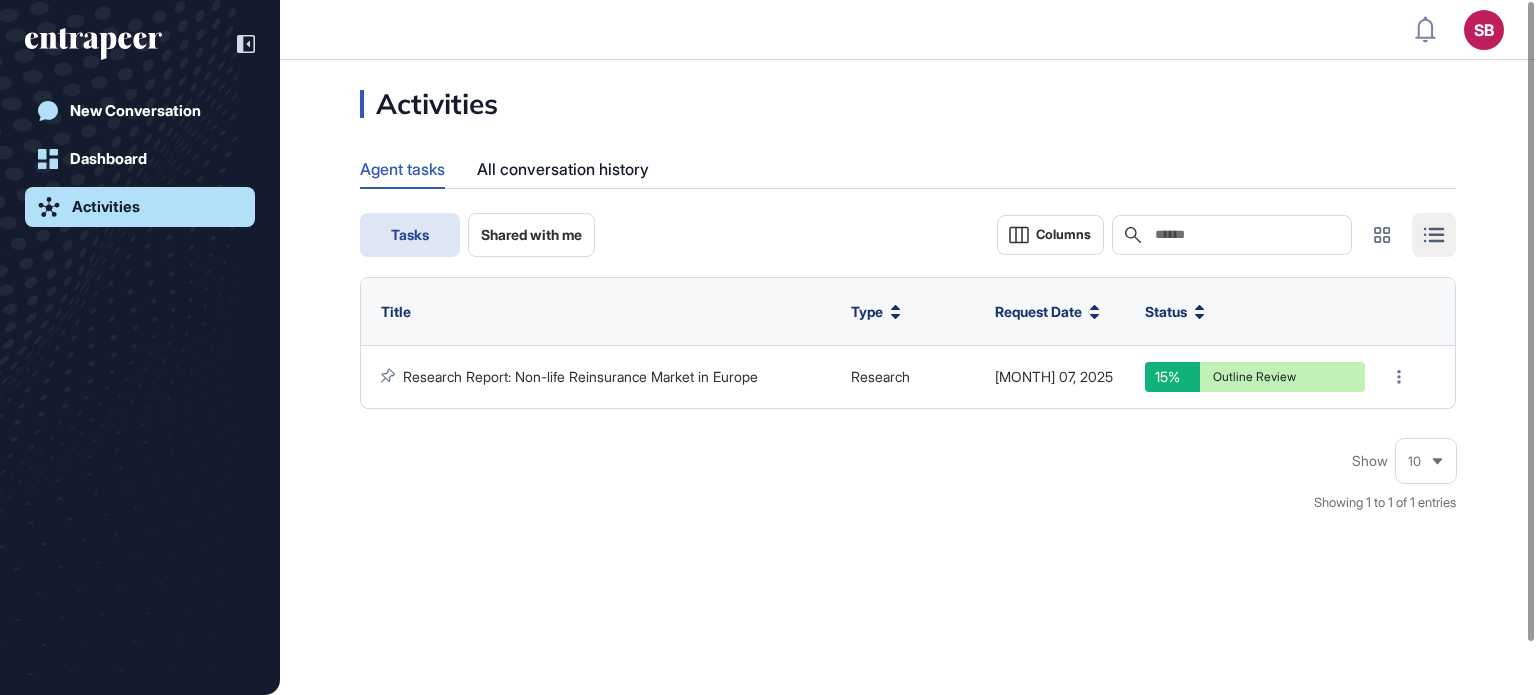 click on "SB" at bounding box center (1484, 30) 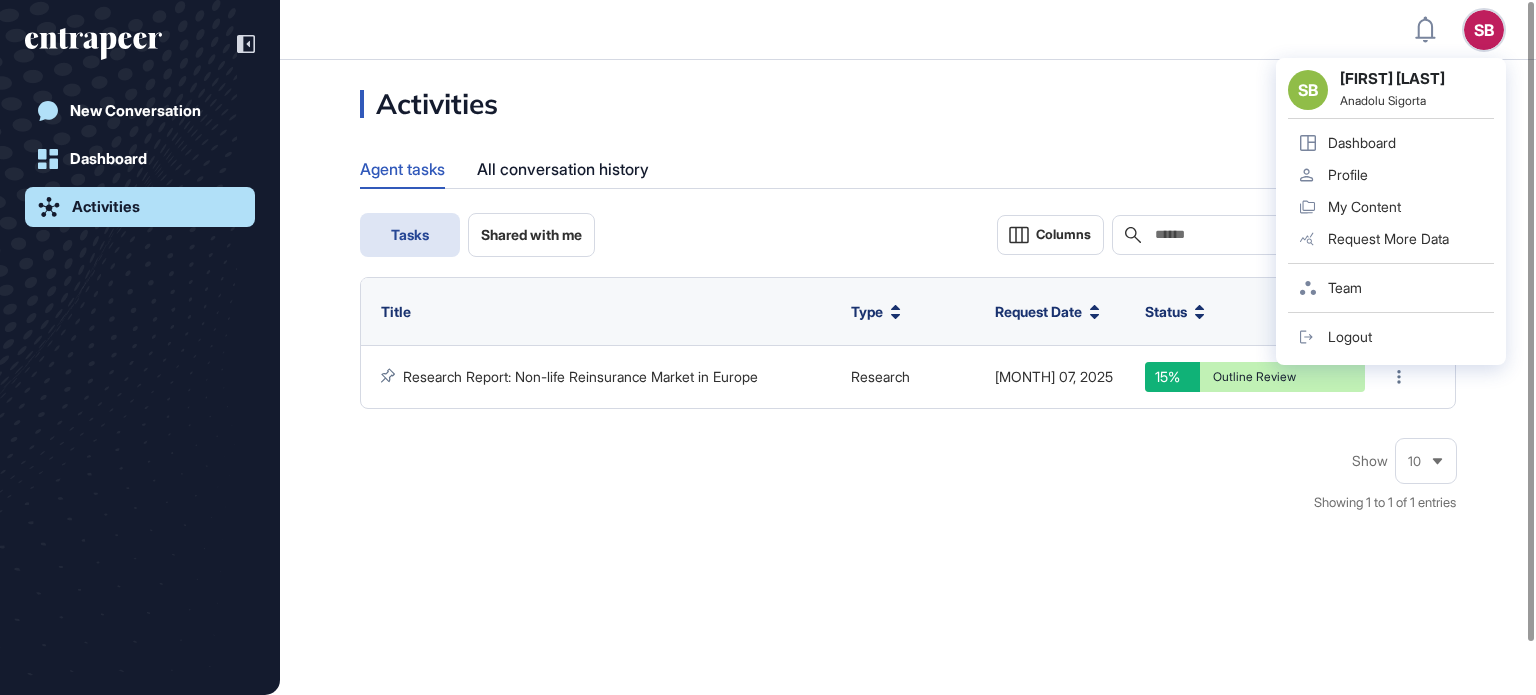 click on "SB" at bounding box center (1484, 30) 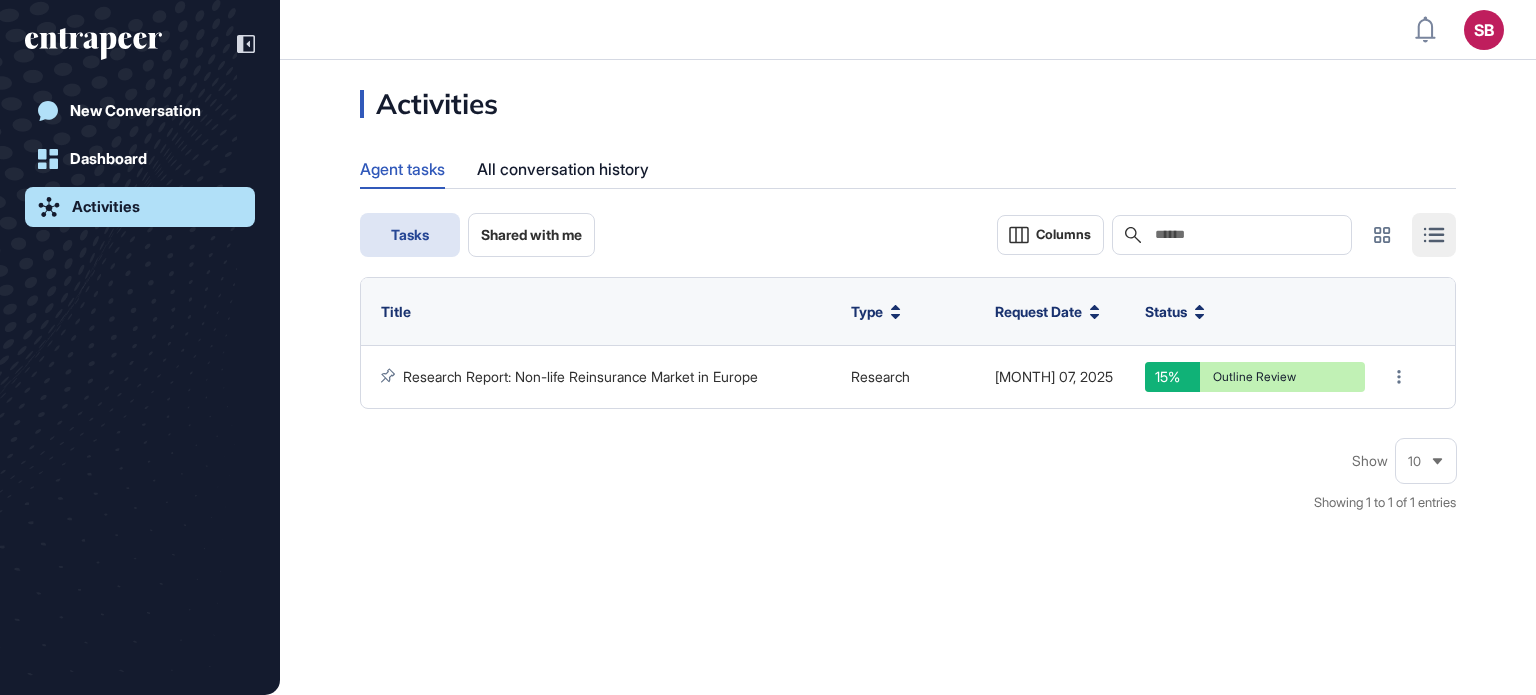 type 